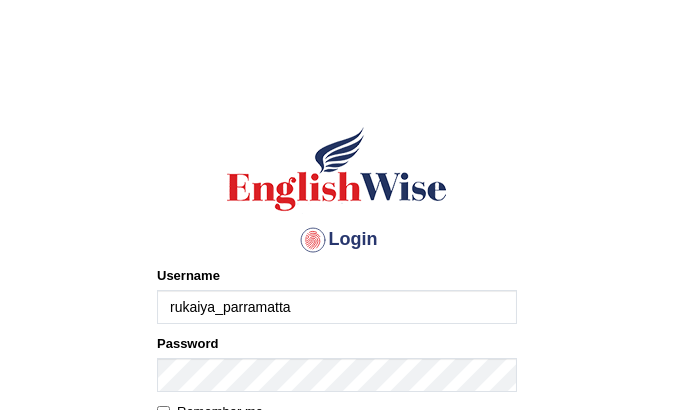 scroll, scrollTop: 0, scrollLeft: 0, axis: both 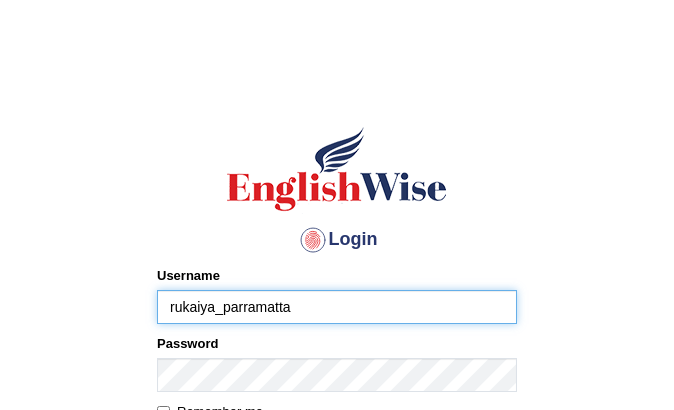 drag, startPoint x: 0, startPoint y: 0, endPoint x: 253, endPoint y: 300, distance: 392.43982 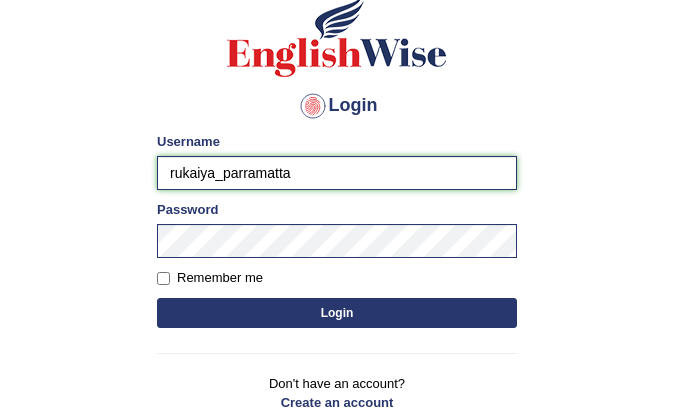 scroll, scrollTop: 138, scrollLeft: 0, axis: vertical 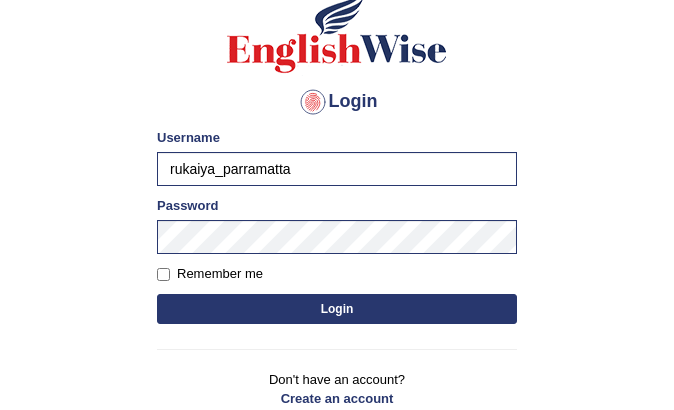 click on "Login" at bounding box center (337, 309) 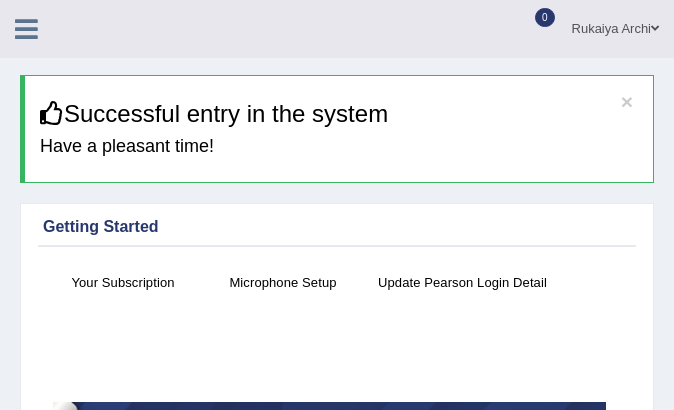 scroll, scrollTop: 0, scrollLeft: 0, axis: both 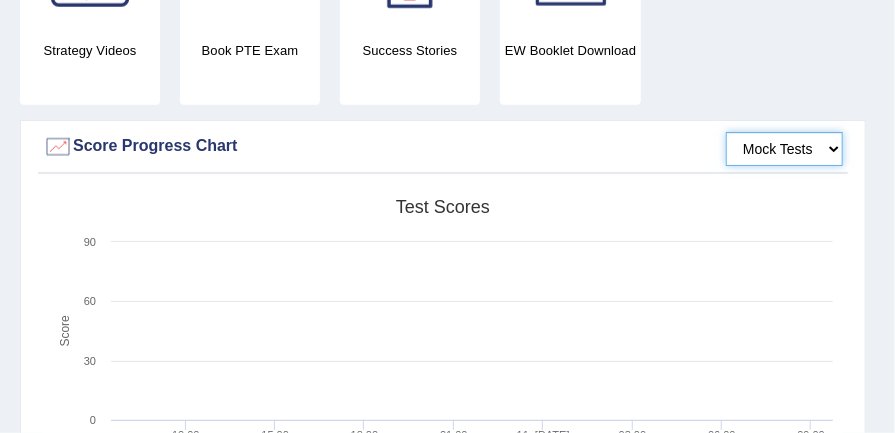 click on "Mock Tests" at bounding box center [784, 149] 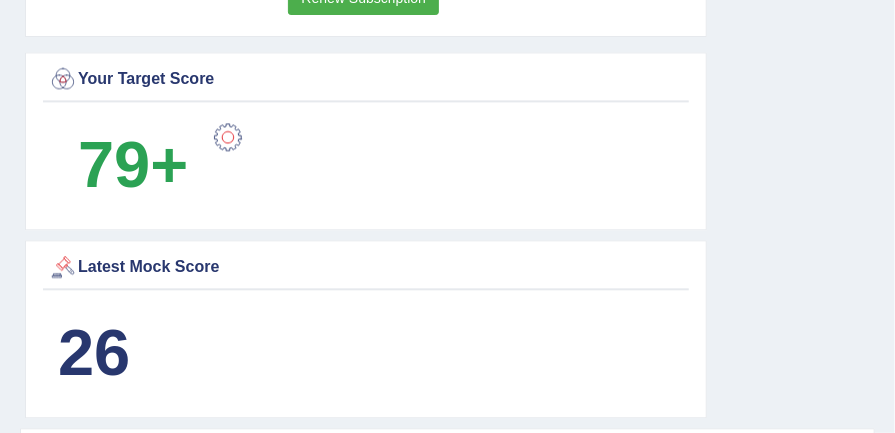 scroll, scrollTop: 1533, scrollLeft: 0, axis: vertical 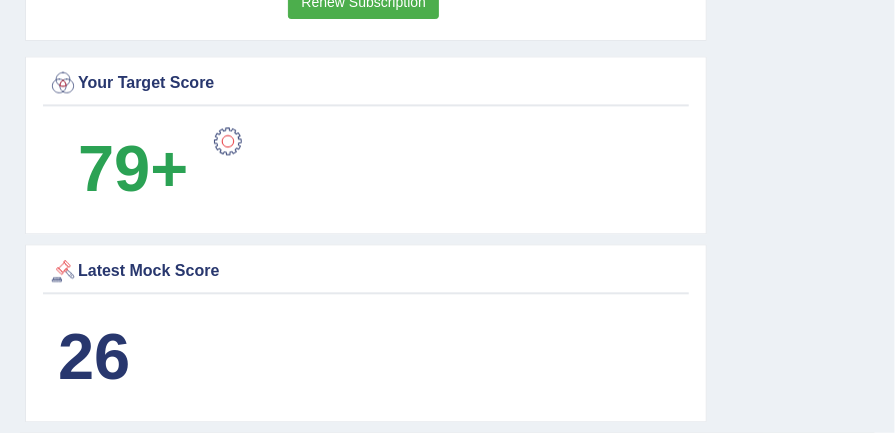 click at bounding box center [228, 141] 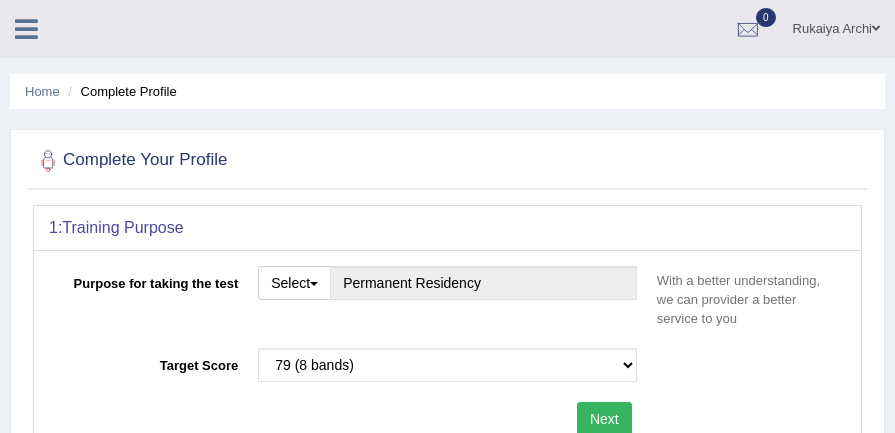 scroll, scrollTop: 0, scrollLeft: 0, axis: both 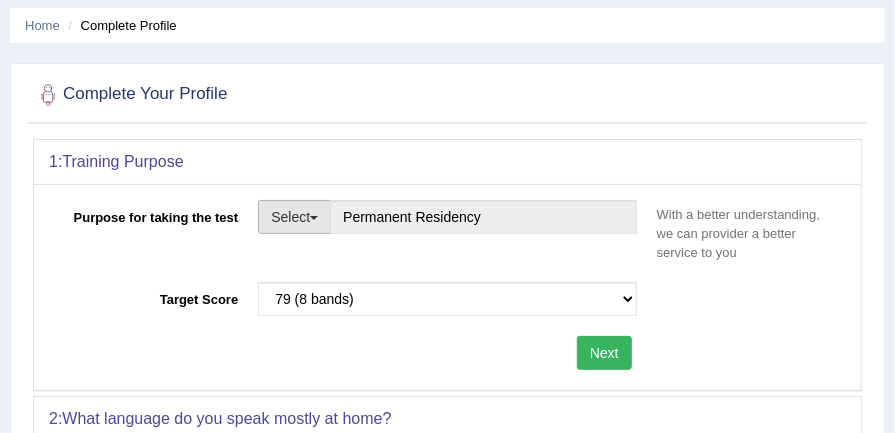 click at bounding box center [314, 218] 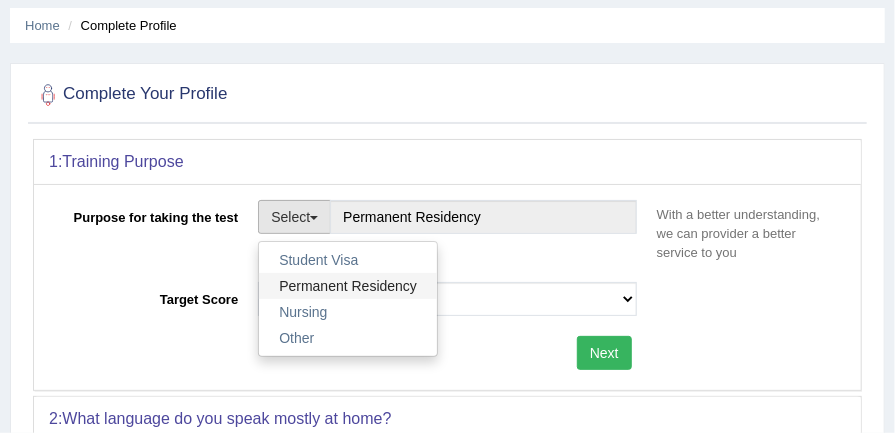 click on "Permanent Residency" at bounding box center [348, 286] 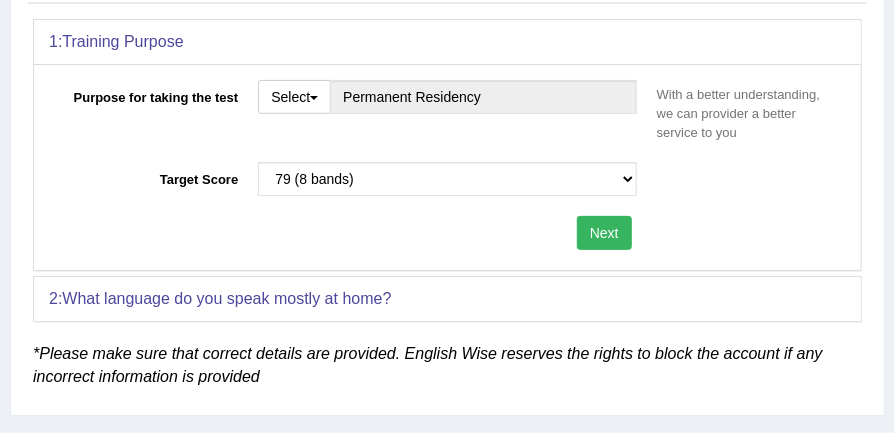 scroll, scrollTop: 200, scrollLeft: 0, axis: vertical 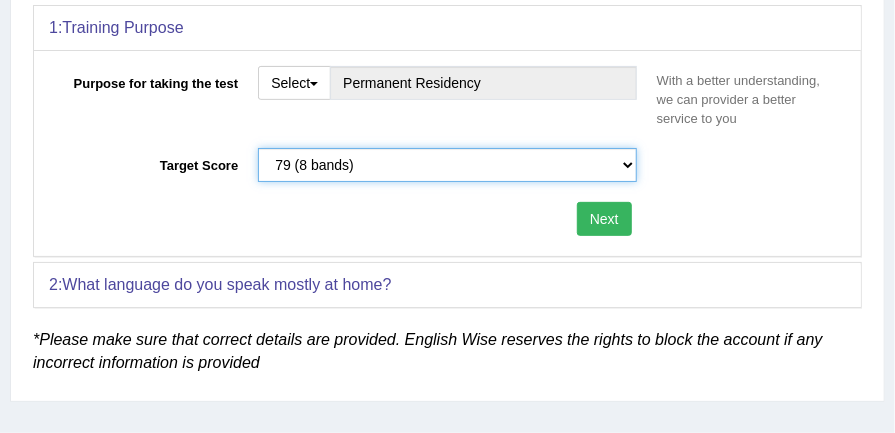 click on "Please select the correct value
50 (6 bands)
58 (6.5 bands)
65 (7 bands)
79 (8 bands)" at bounding box center [447, 165] 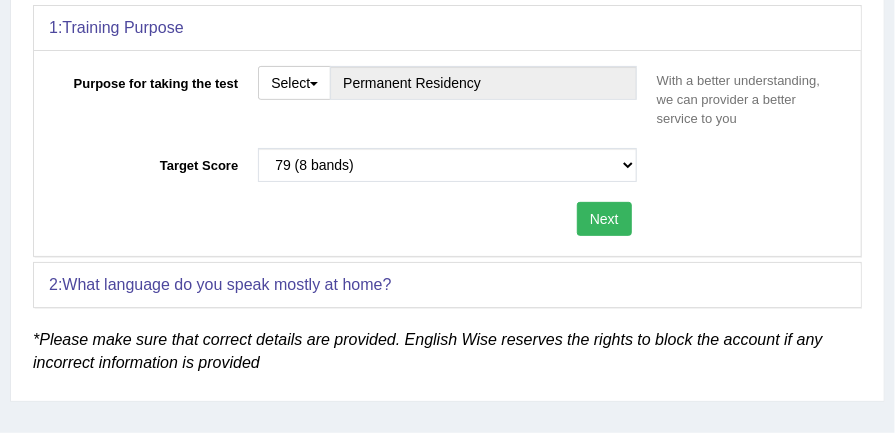 click on "Next" at bounding box center [604, 219] 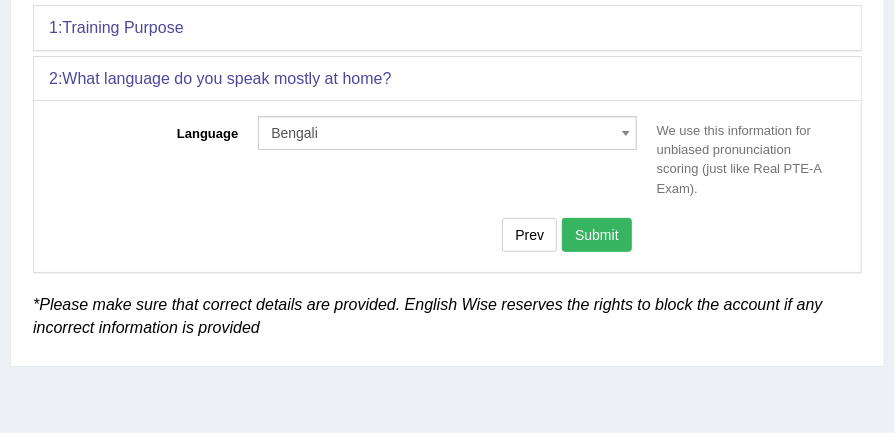 click on "Submit" at bounding box center [597, 235] 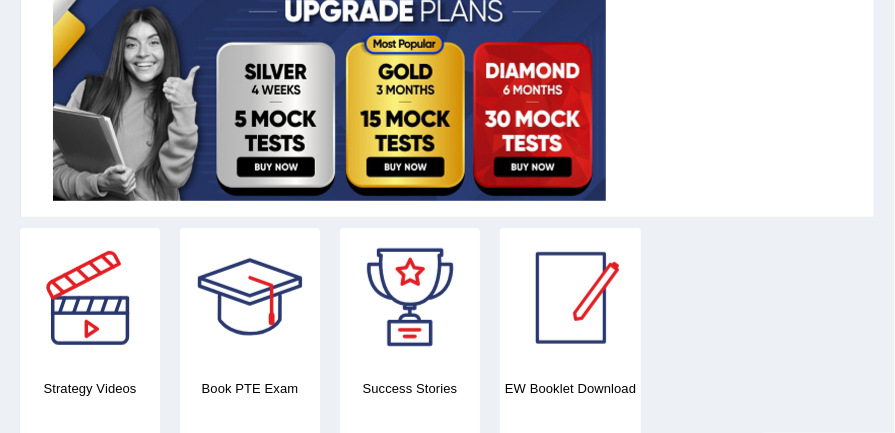 scroll, scrollTop: 0, scrollLeft: 0, axis: both 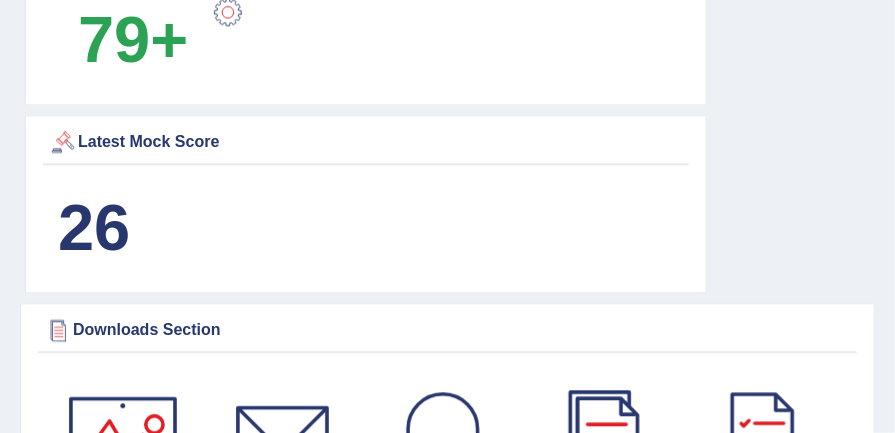 click on "Days to Expiry
81
Renew Subscription
Your Target Score
79+
Latest Mock Score
26" at bounding box center (363, -17) 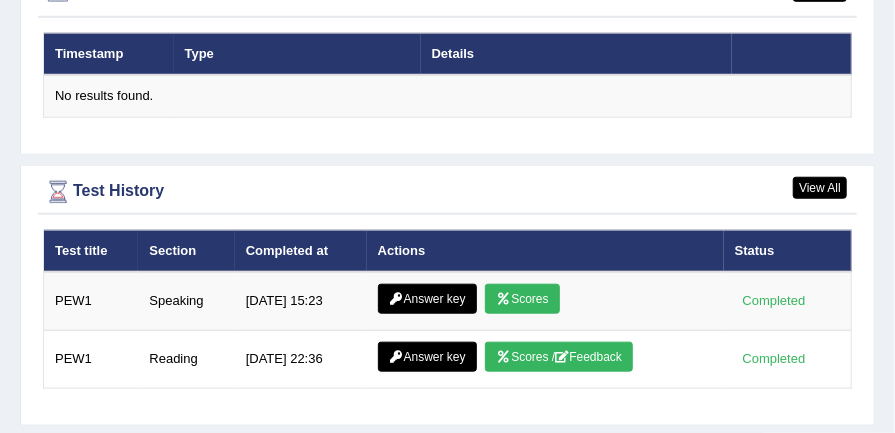 scroll, scrollTop: 3297, scrollLeft: 0, axis: vertical 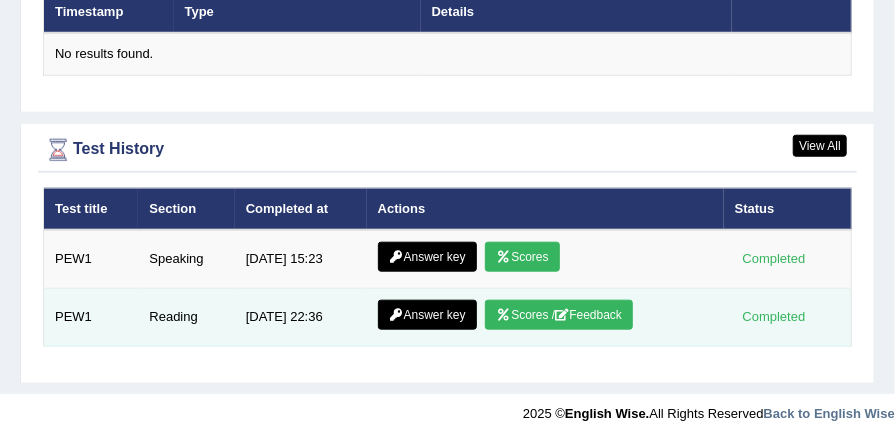 click at bounding box center [562, 315] 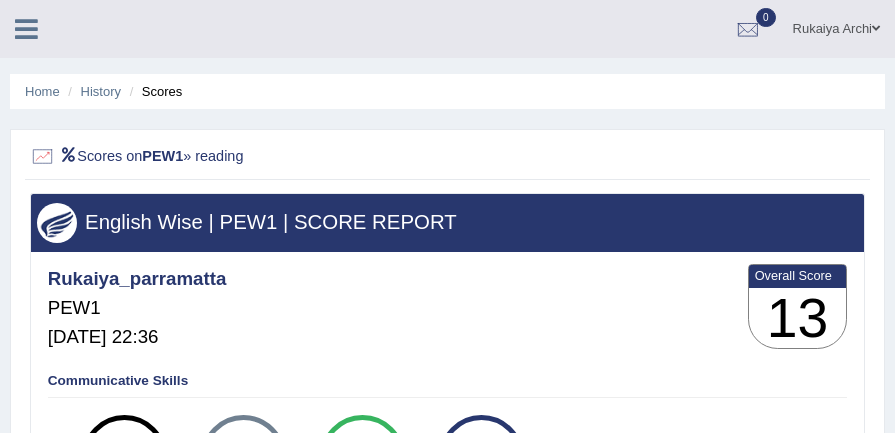 scroll, scrollTop: 0, scrollLeft: 0, axis: both 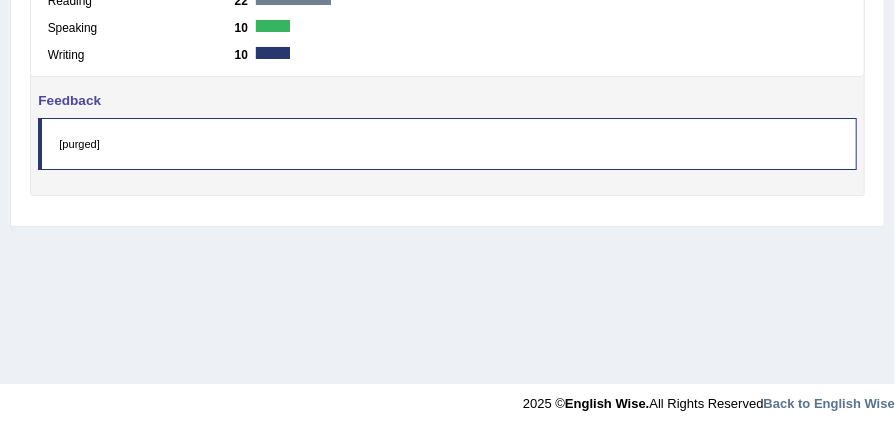 click on "[purged]" at bounding box center [447, 144] 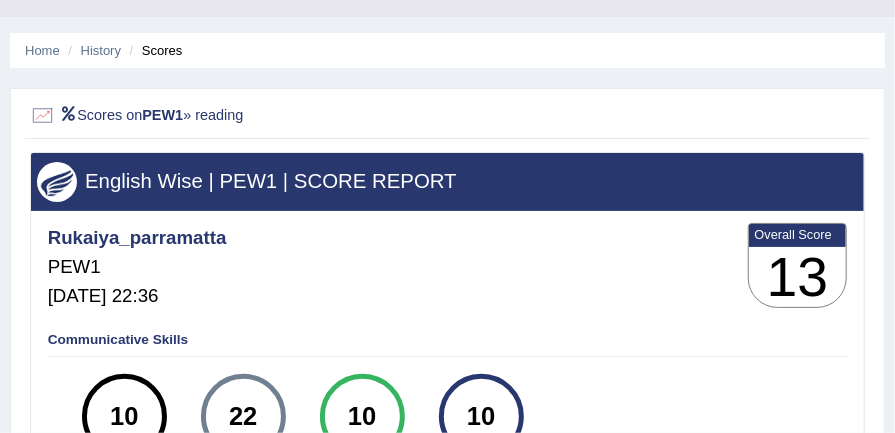 scroll, scrollTop: 0, scrollLeft: 0, axis: both 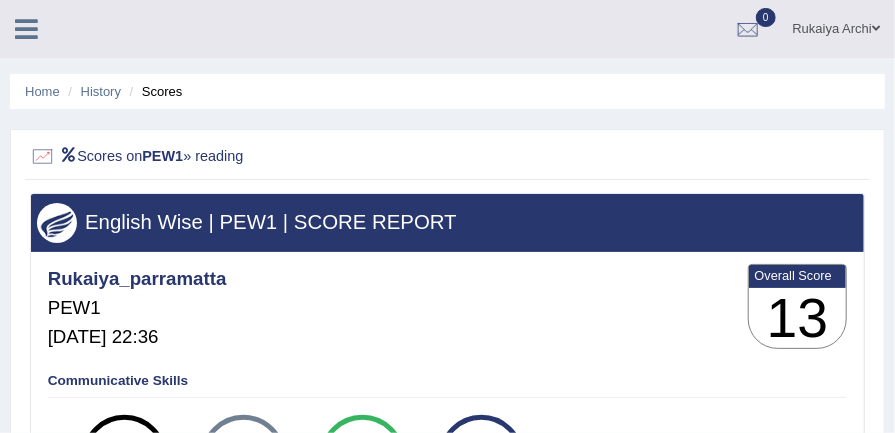 click at bounding box center (68, 155) 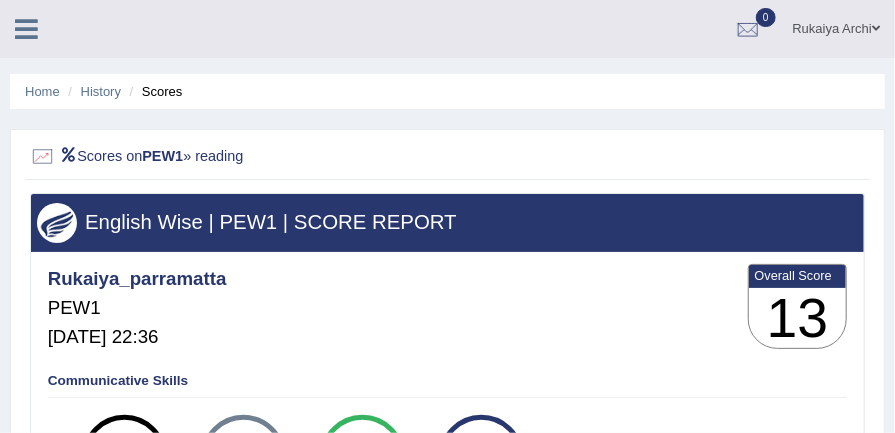 click at bounding box center (43, 157) 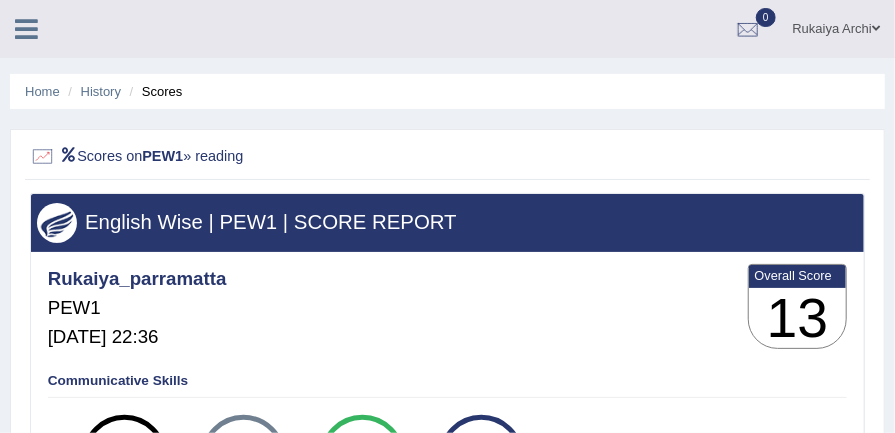 click on "Scores on  PEW1  » reading" at bounding box center (289, 157) 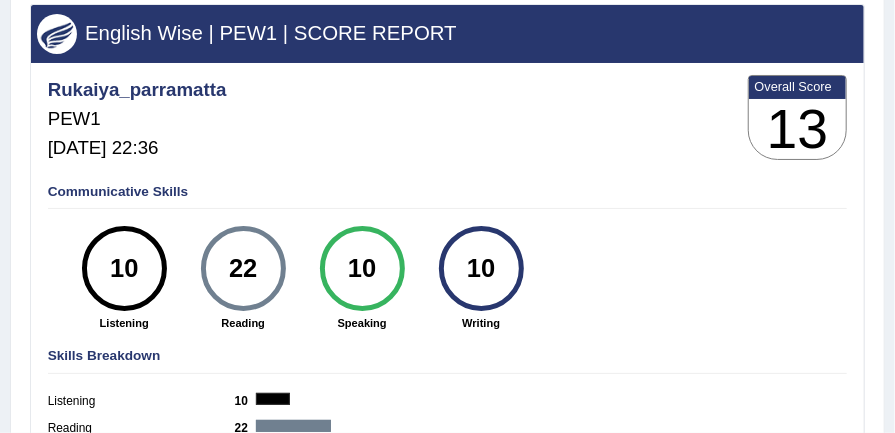 scroll, scrollTop: 200, scrollLeft: 0, axis: vertical 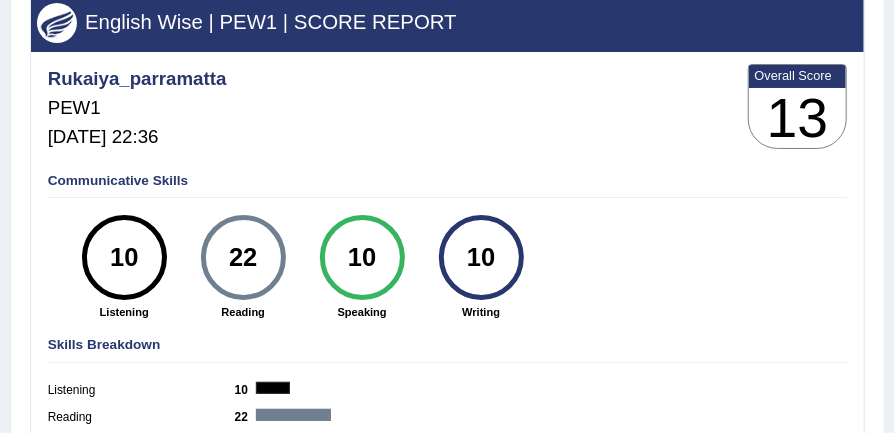 click on "Communicative Skills" at bounding box center [448, 181] 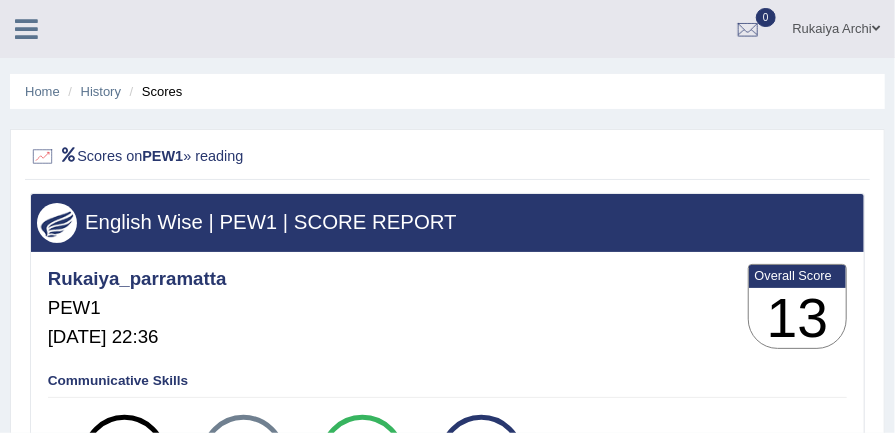 scroll, scrollTop: 0, scrollLeft: 0, axis: both 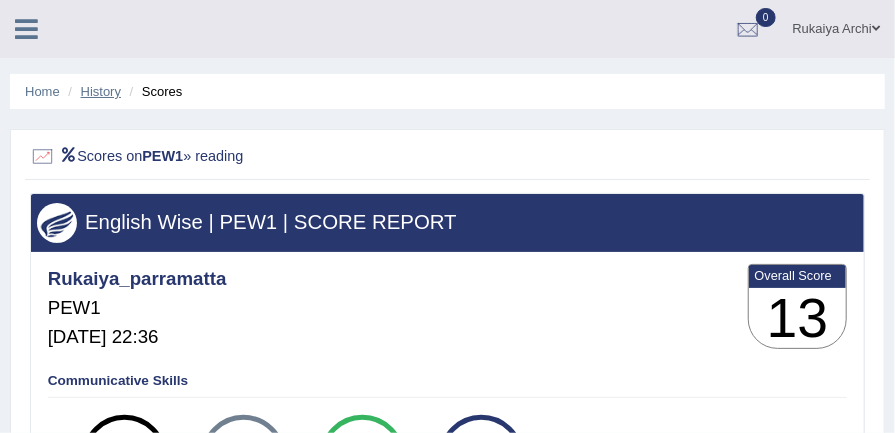 click on "History" at bounding box center (101, 91) 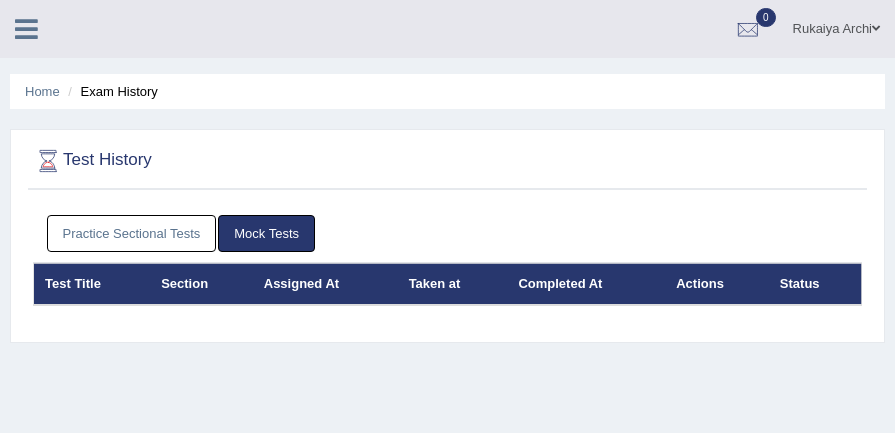 scroll, scrollTop: 0, scrollLeft: 0, axis: both 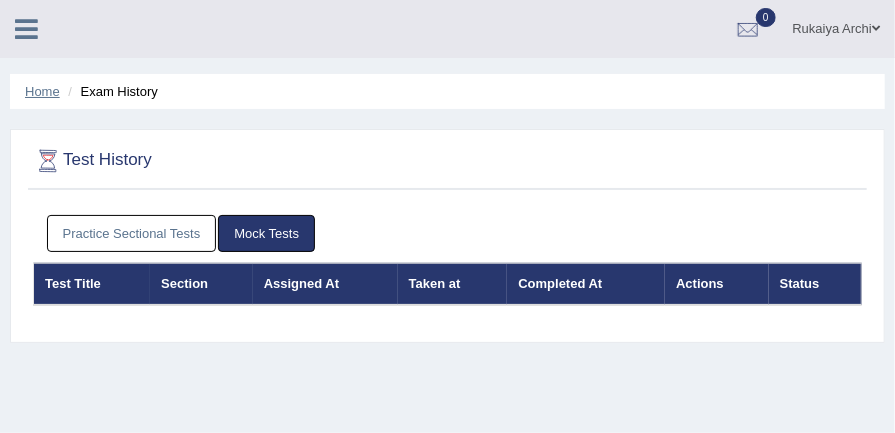 click on "Home" at bounding box center (42, 91) 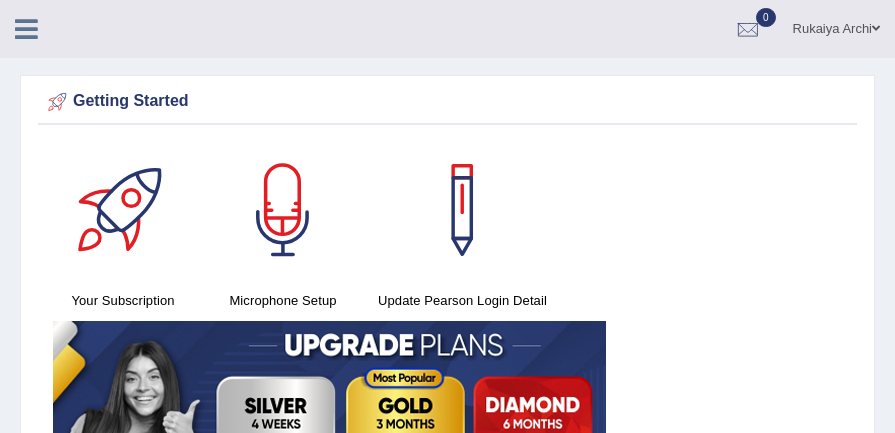 scroll, scrollTop: 0, scrollLeft: 0, axis: both 